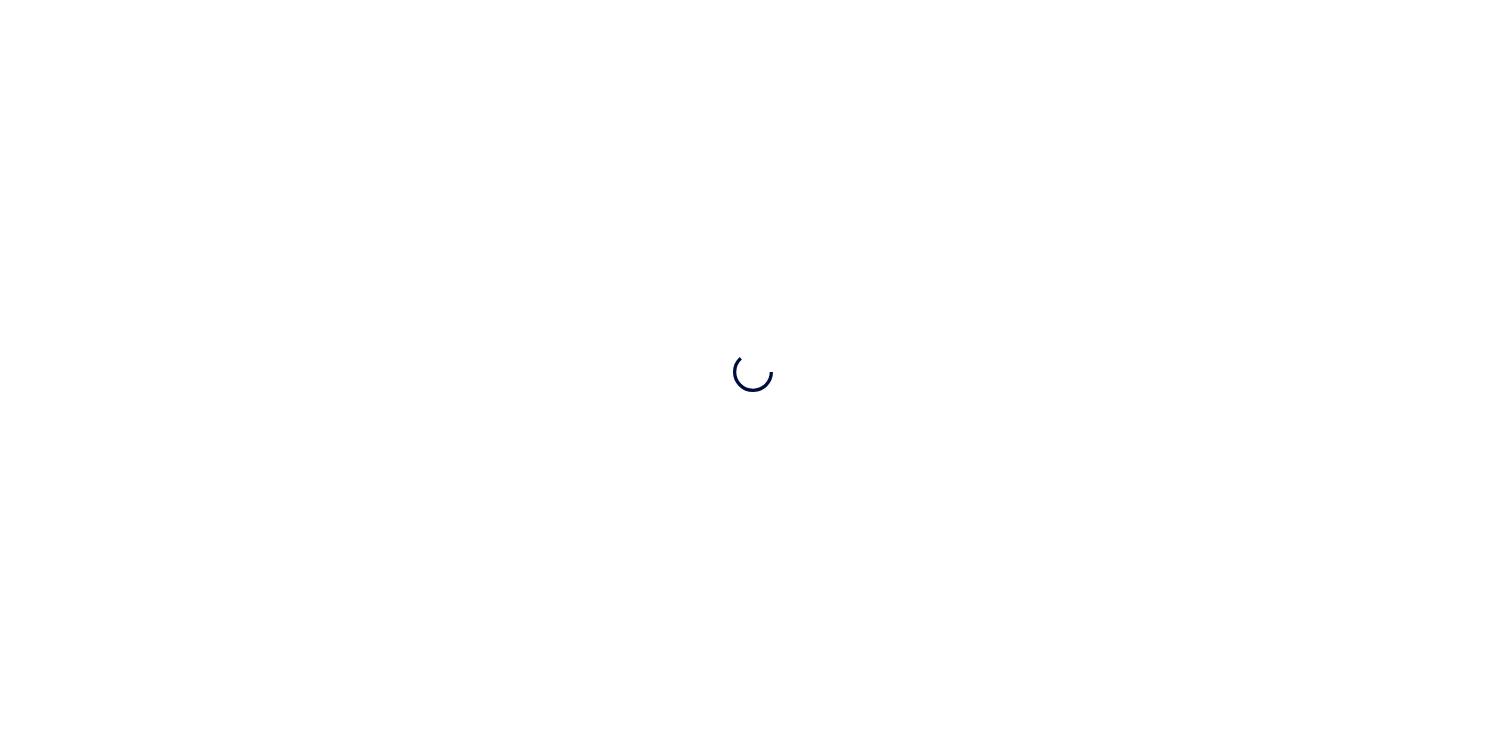 scroll, scrollTop: 0, scrollLeft: 0, axis: both 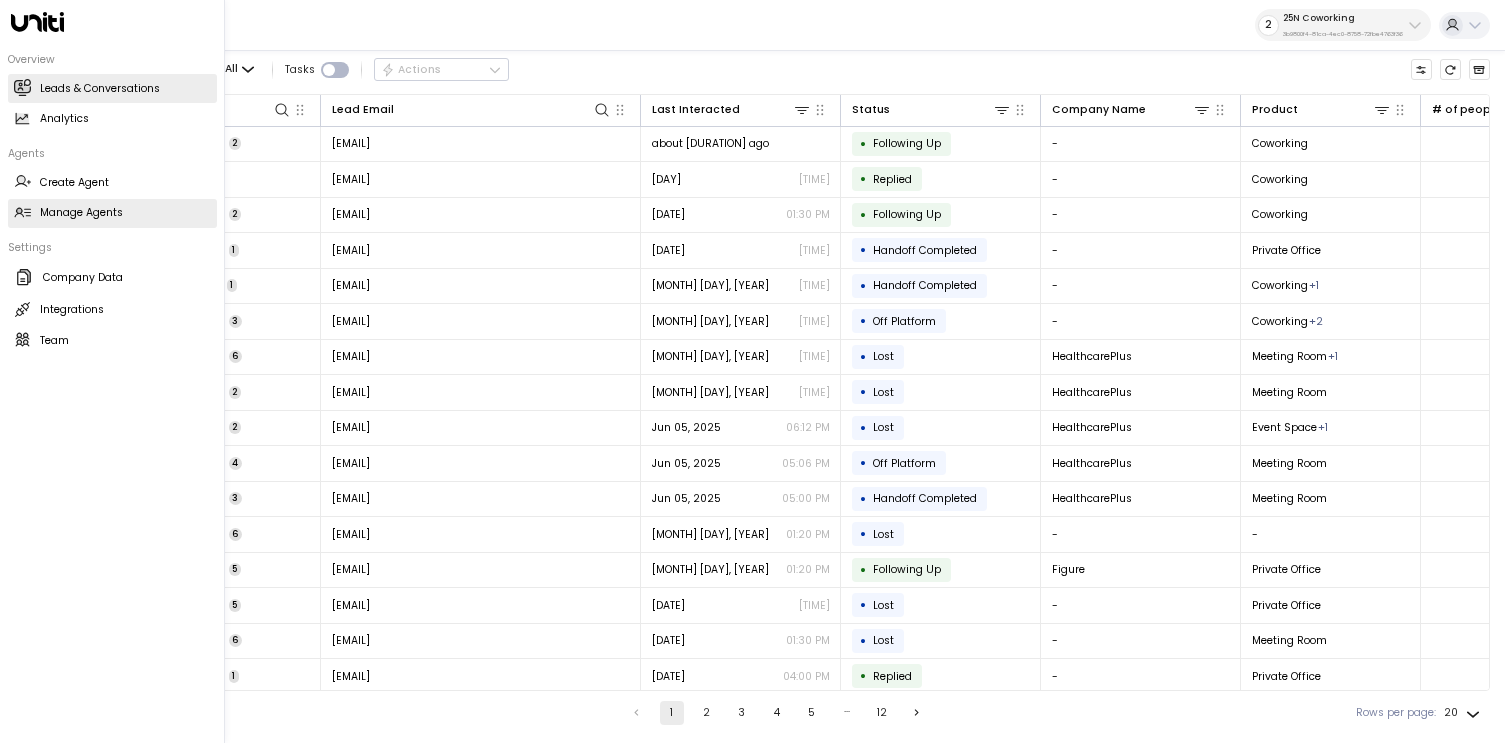 click on "Manage Agents Manage Agents" at bounding box center (112, 213) 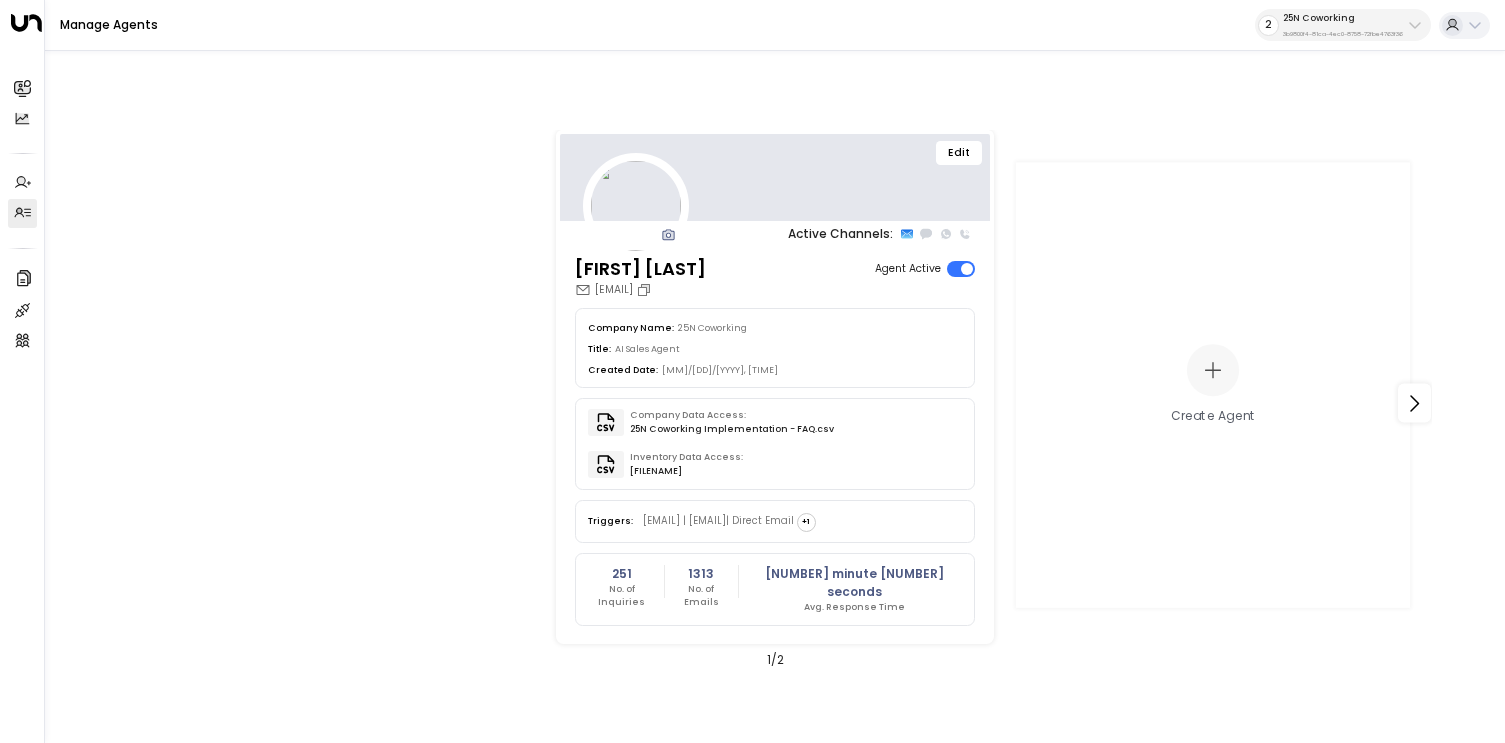click at bounding box center [1415, 25] 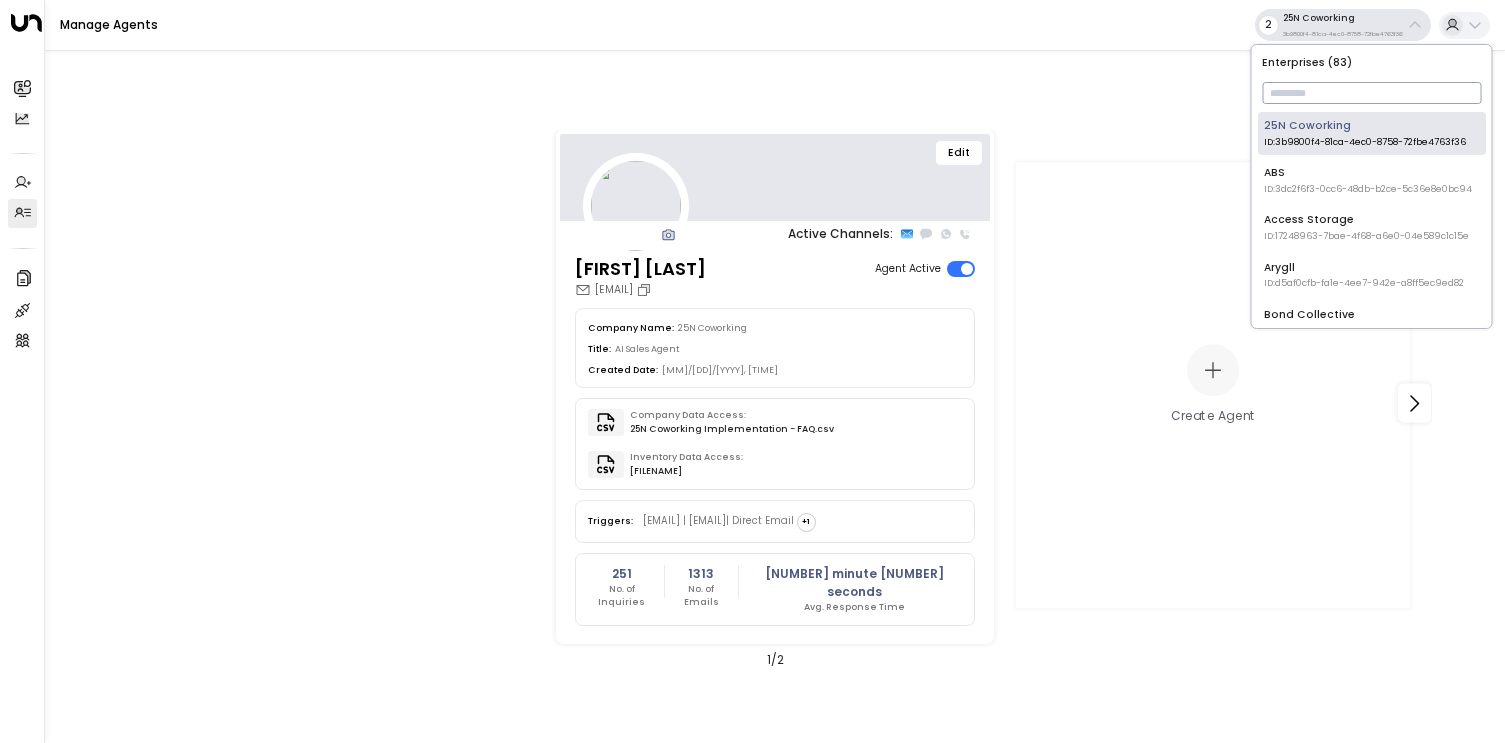 click at bounding box center [1371, 93] 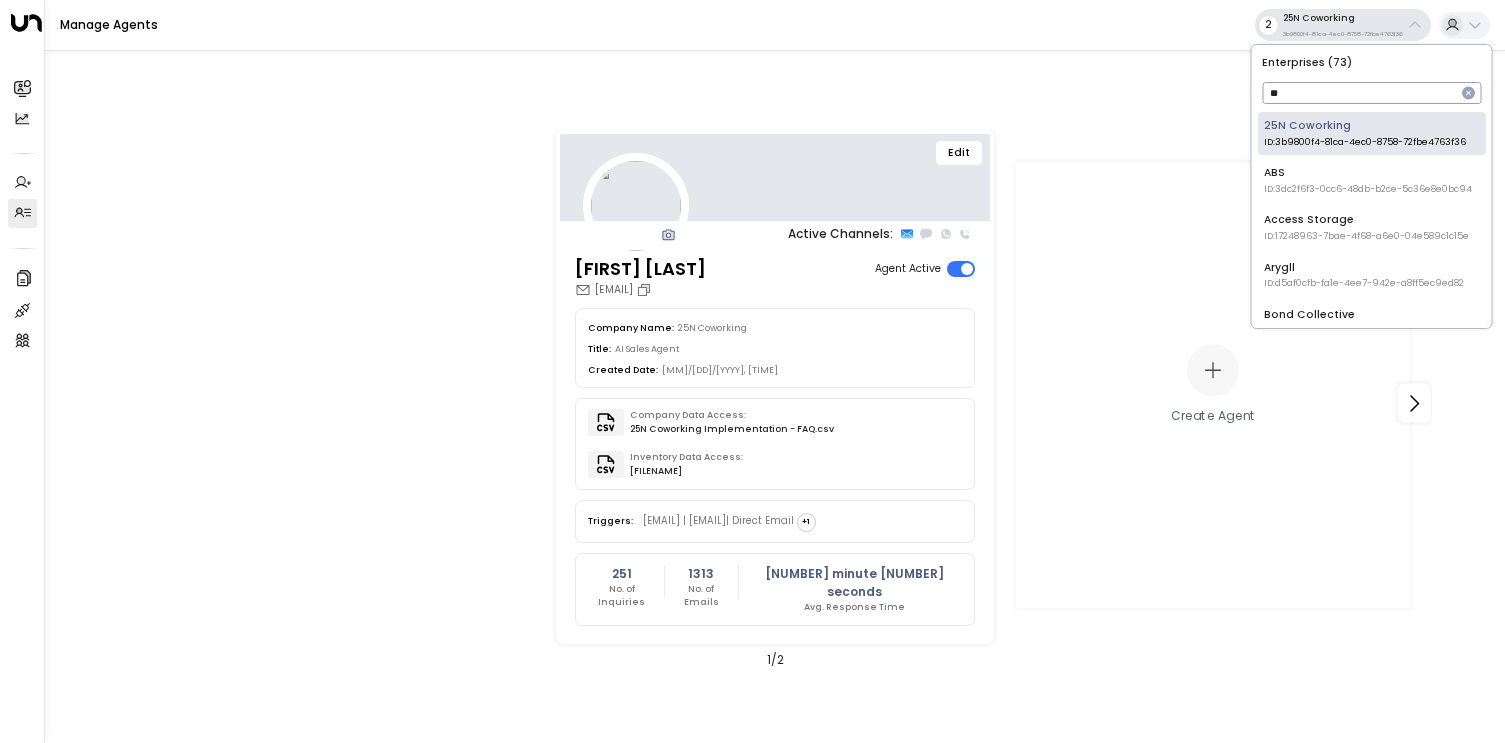 type on "***" 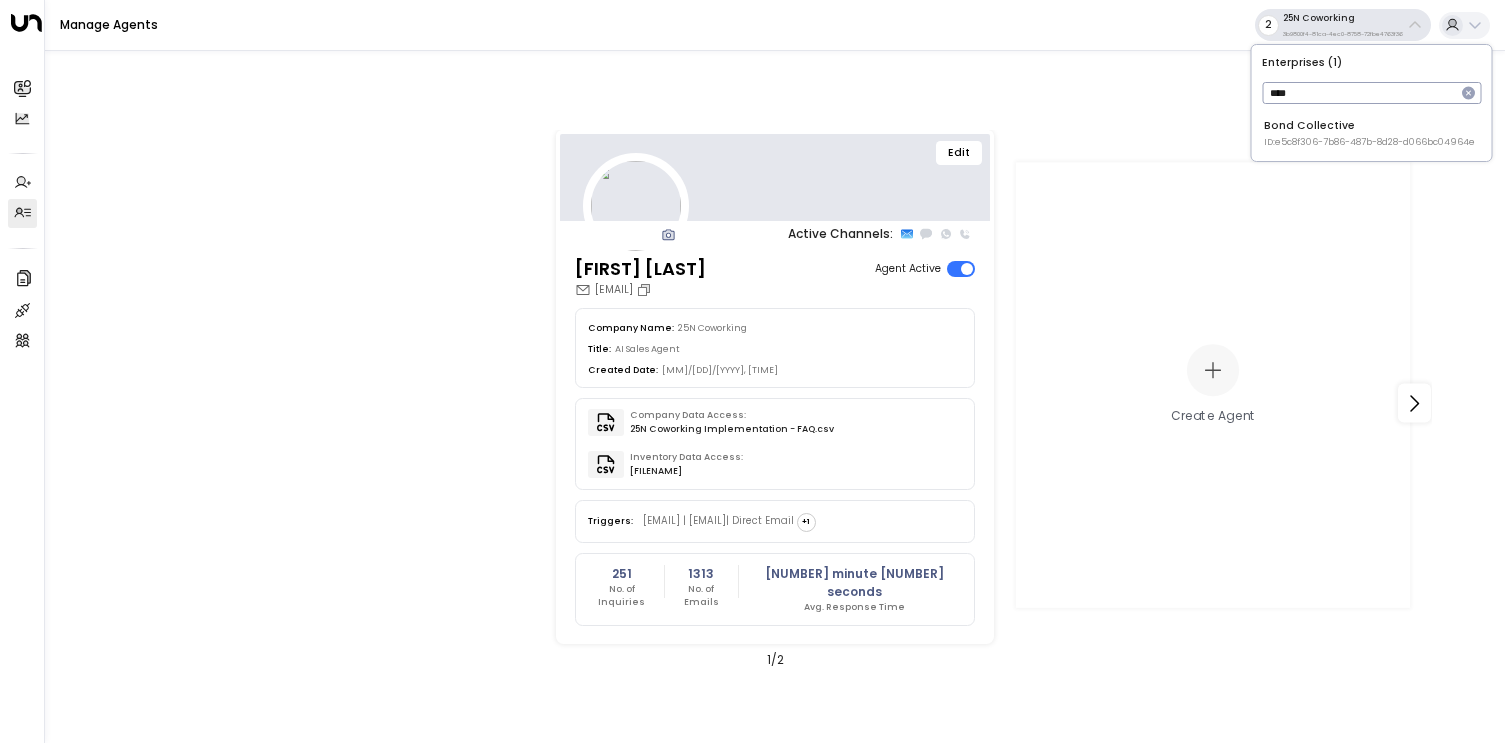 click on "[COMPANY] ID: [ID]" at bounding box center (1372, 133) 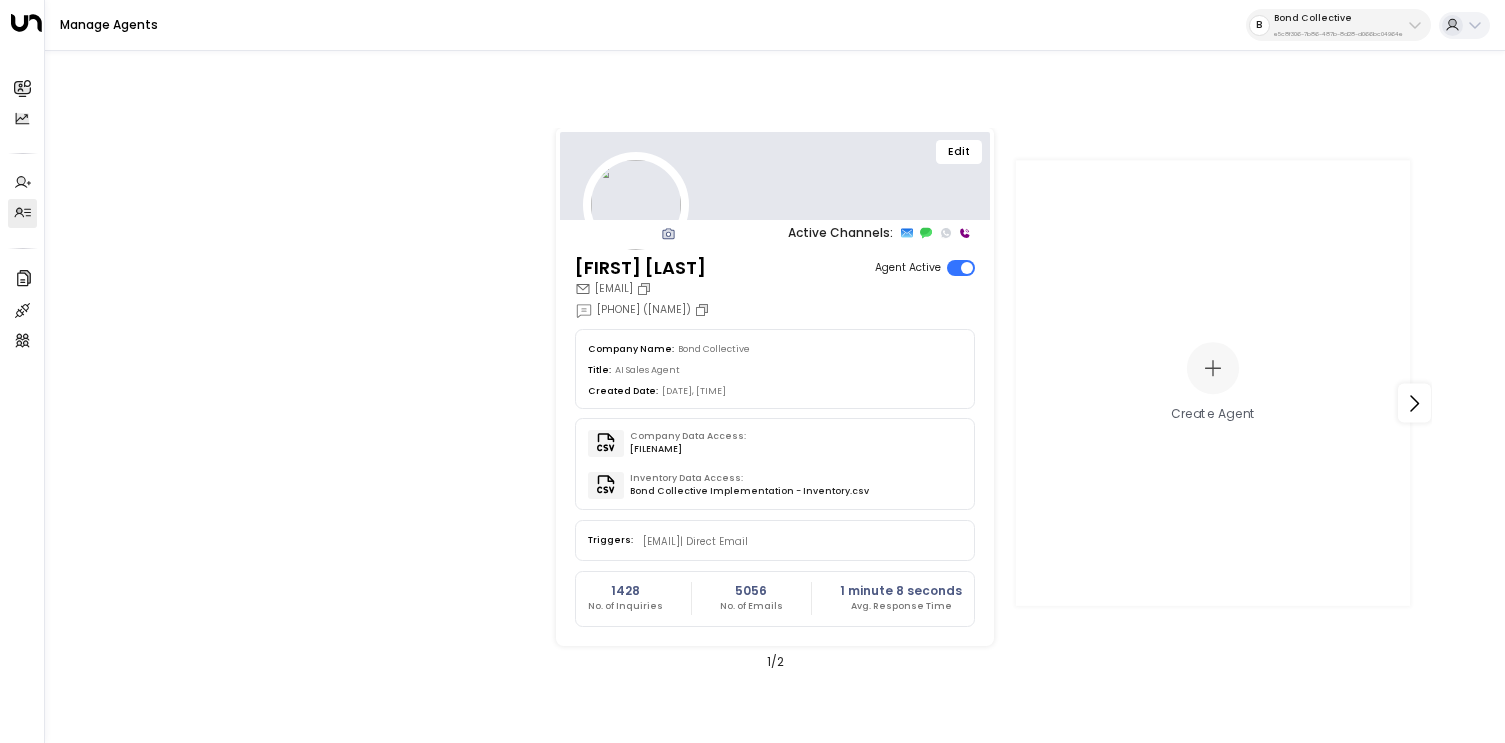 click on "Edit" at bounding box center (959, 152) 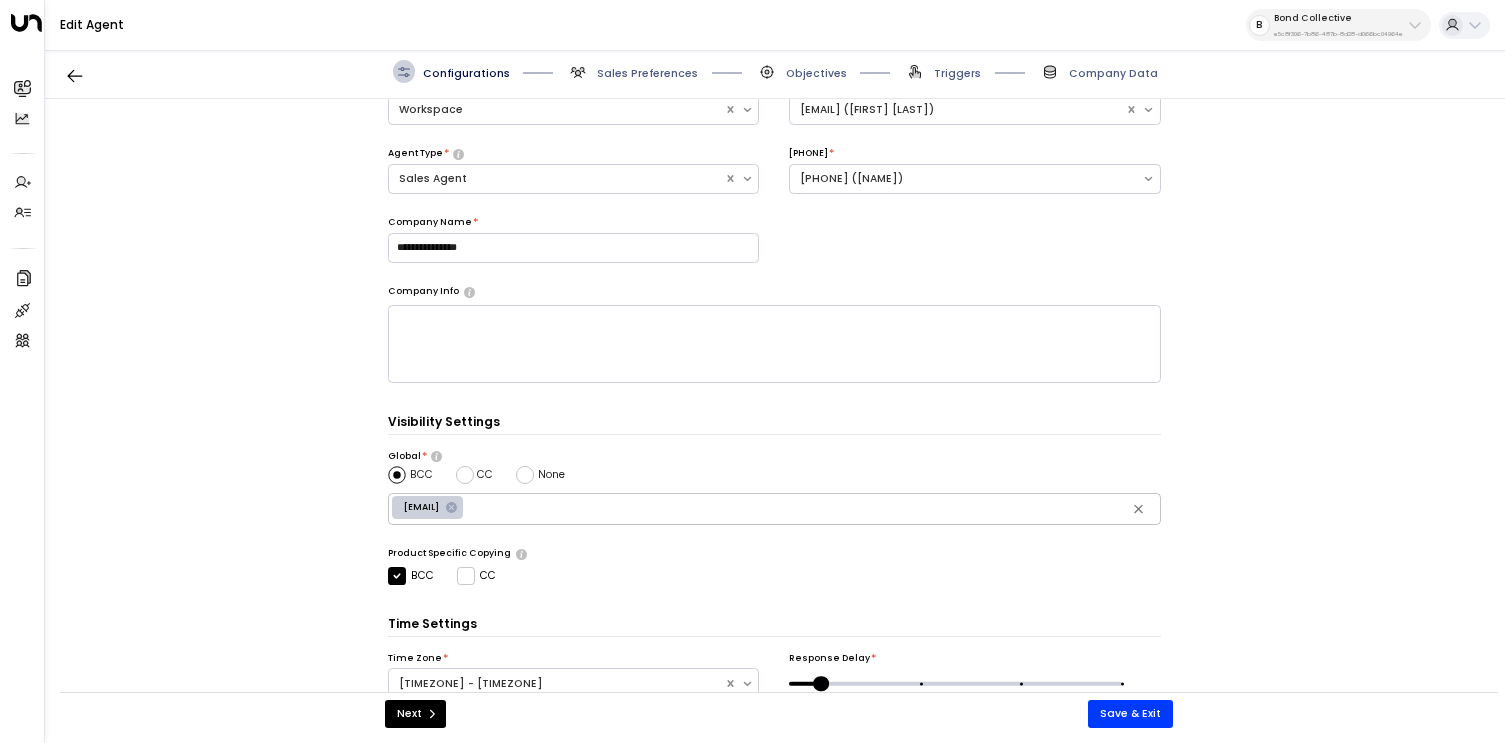 scroll, scrollTop: 214, scrollLeft: 0, axis: vertical 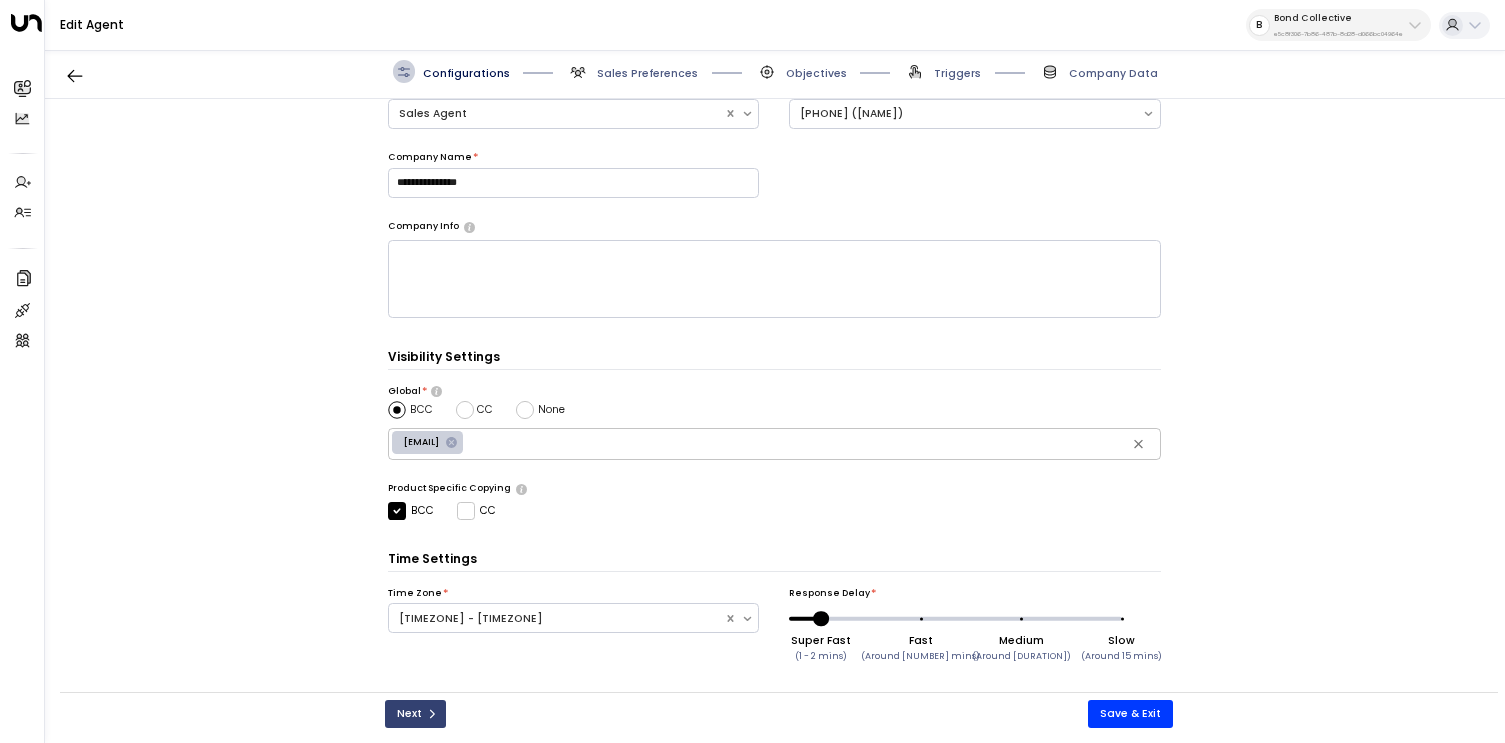 click at bounding box center [432, 714] 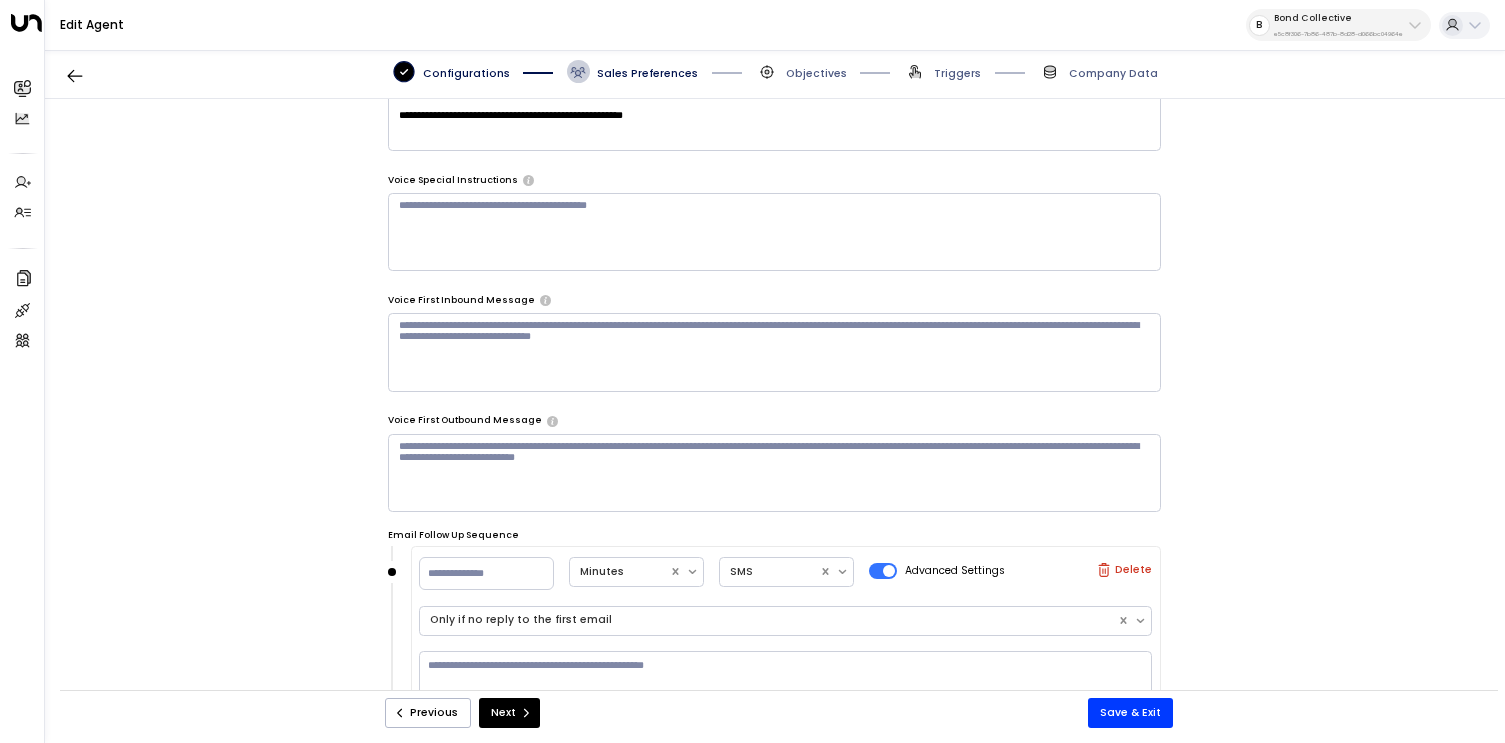 scroll, scrollTop: 672, scrollLeft: 0, axis: vertical 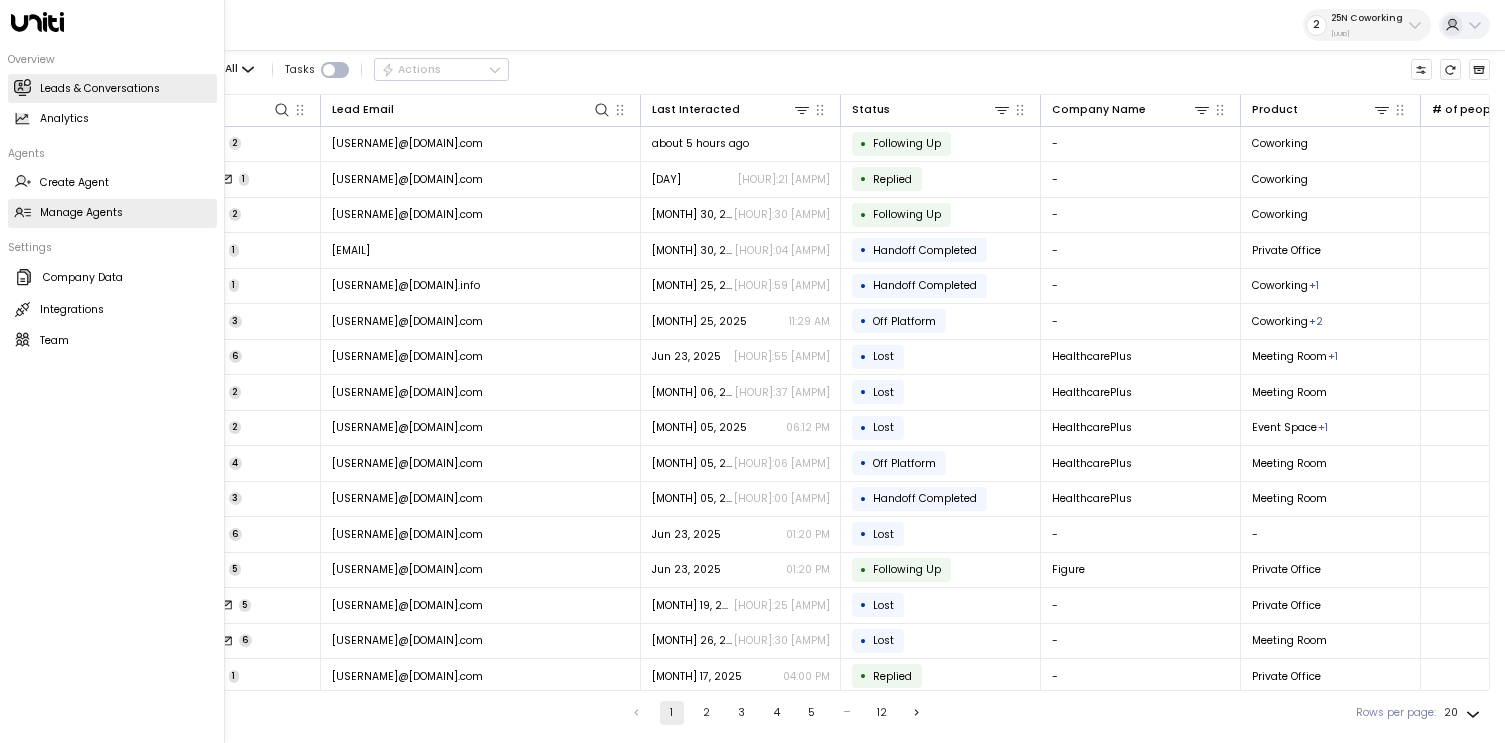 click on "Manage Agents" at bounding box center [81, 213] 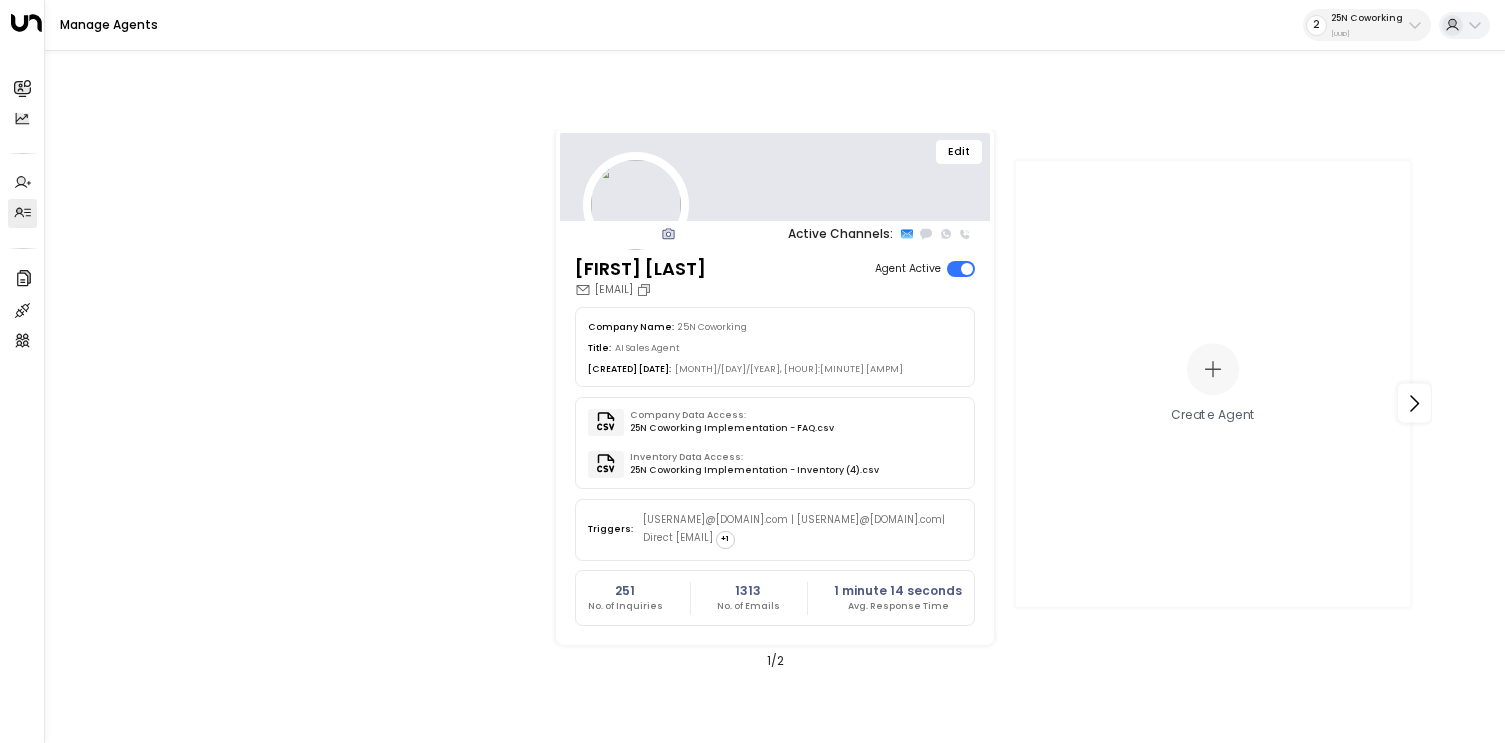 click on "25N Coworking 3b9800f4-81ca-4ec0-8758-72fbe4763f36" at bounding box center (1367, 25) 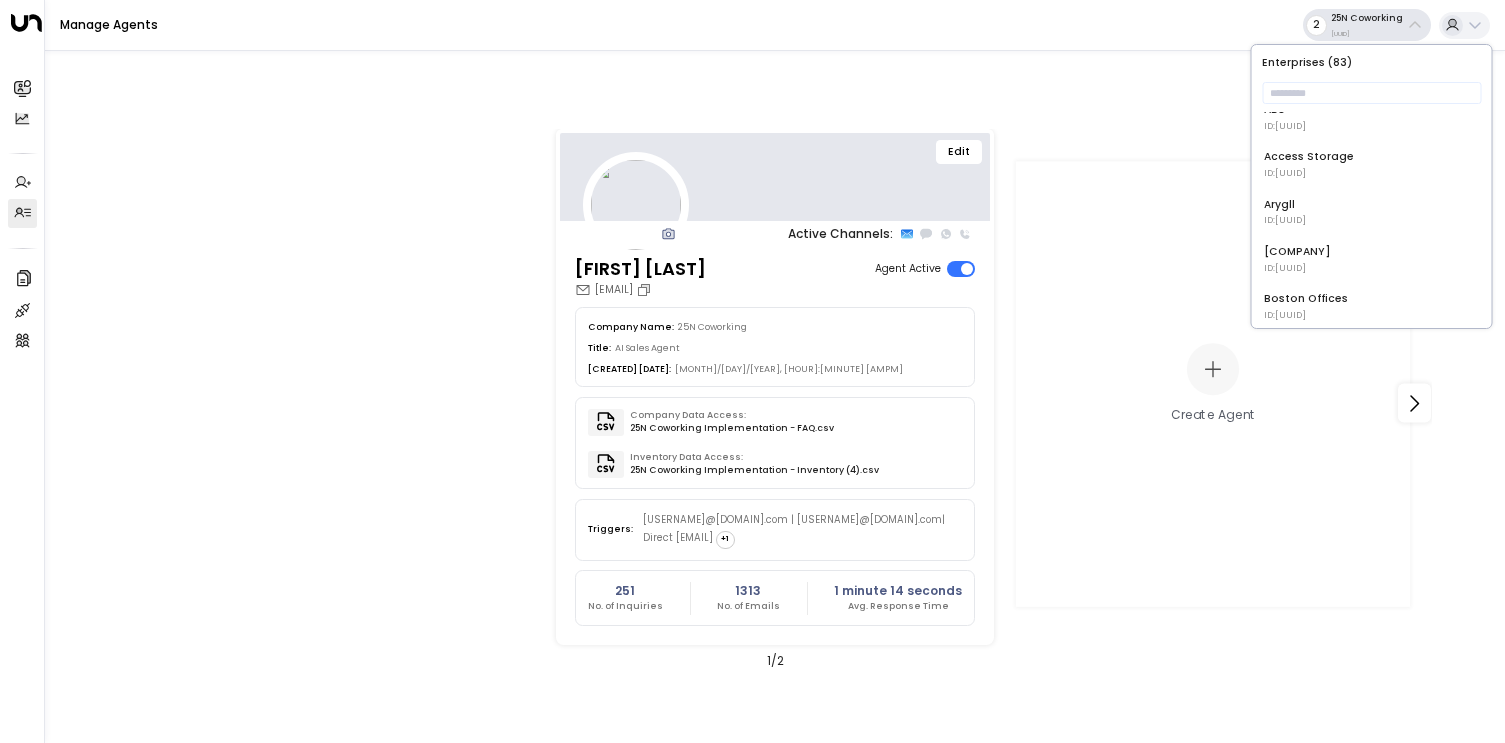 scroll, scrollTop: 93, scrollLeft: 0, axis: vertical 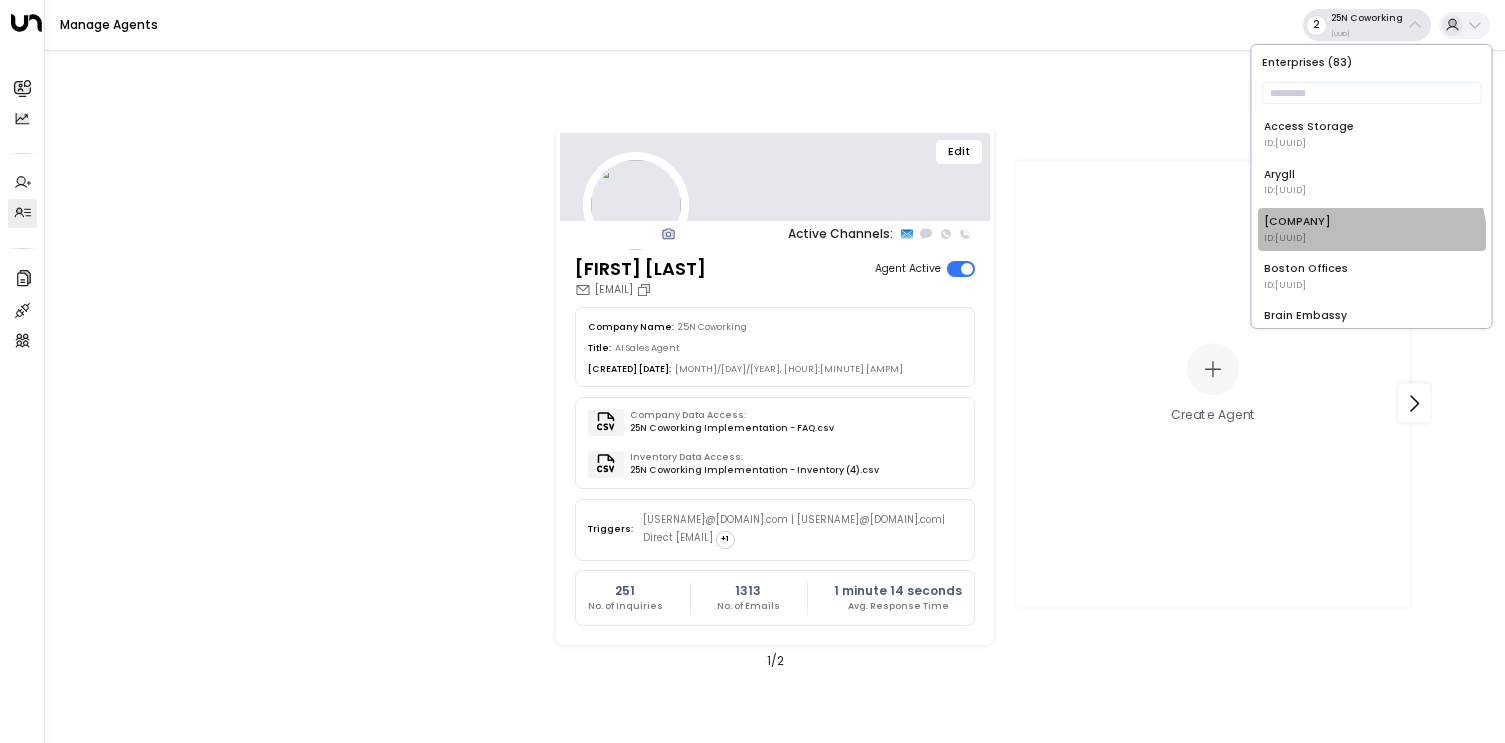 click on "ID:  e5c8f306-7b86-487b-8d28-d066bc04964e" at bounding box center (1285, 97) 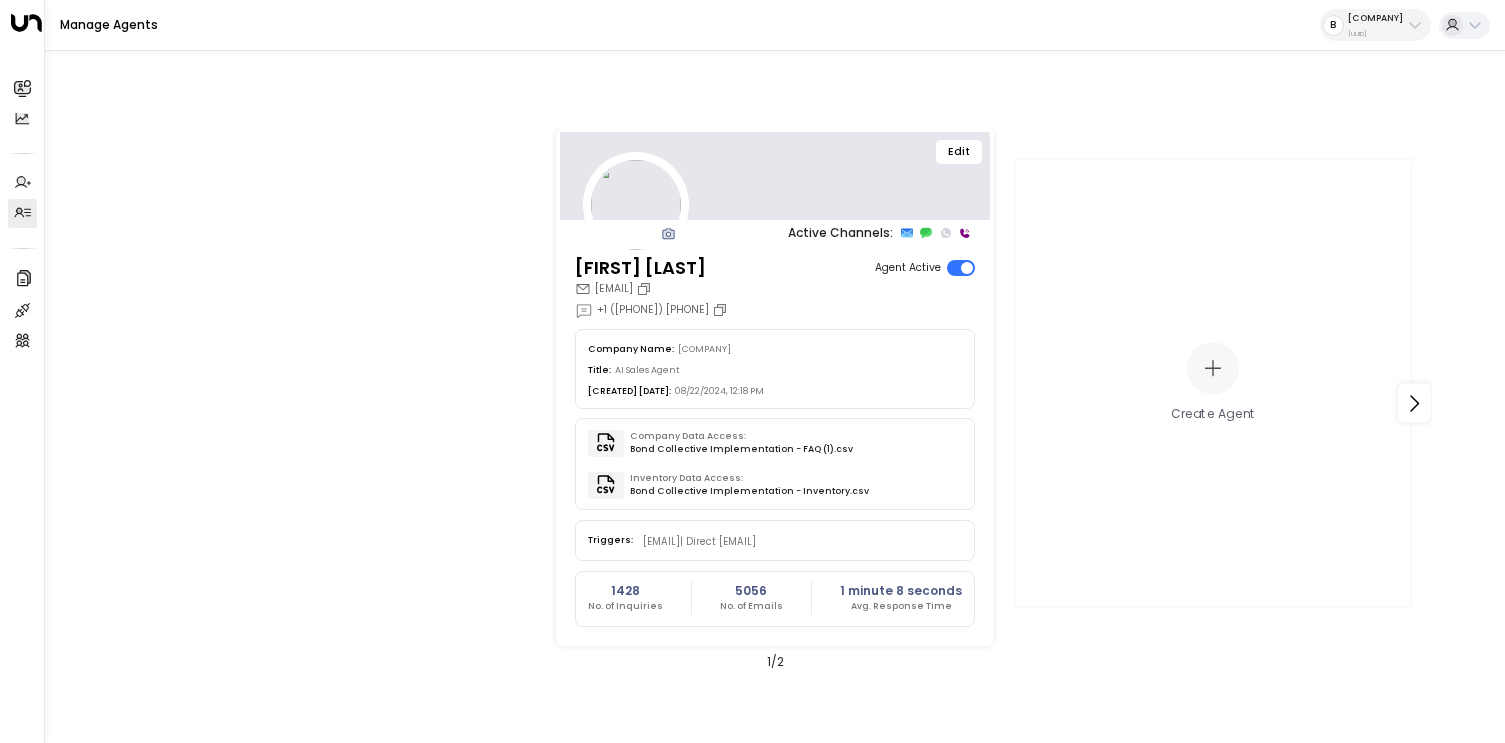 click on "Edit" at bounding box center [959, 152] 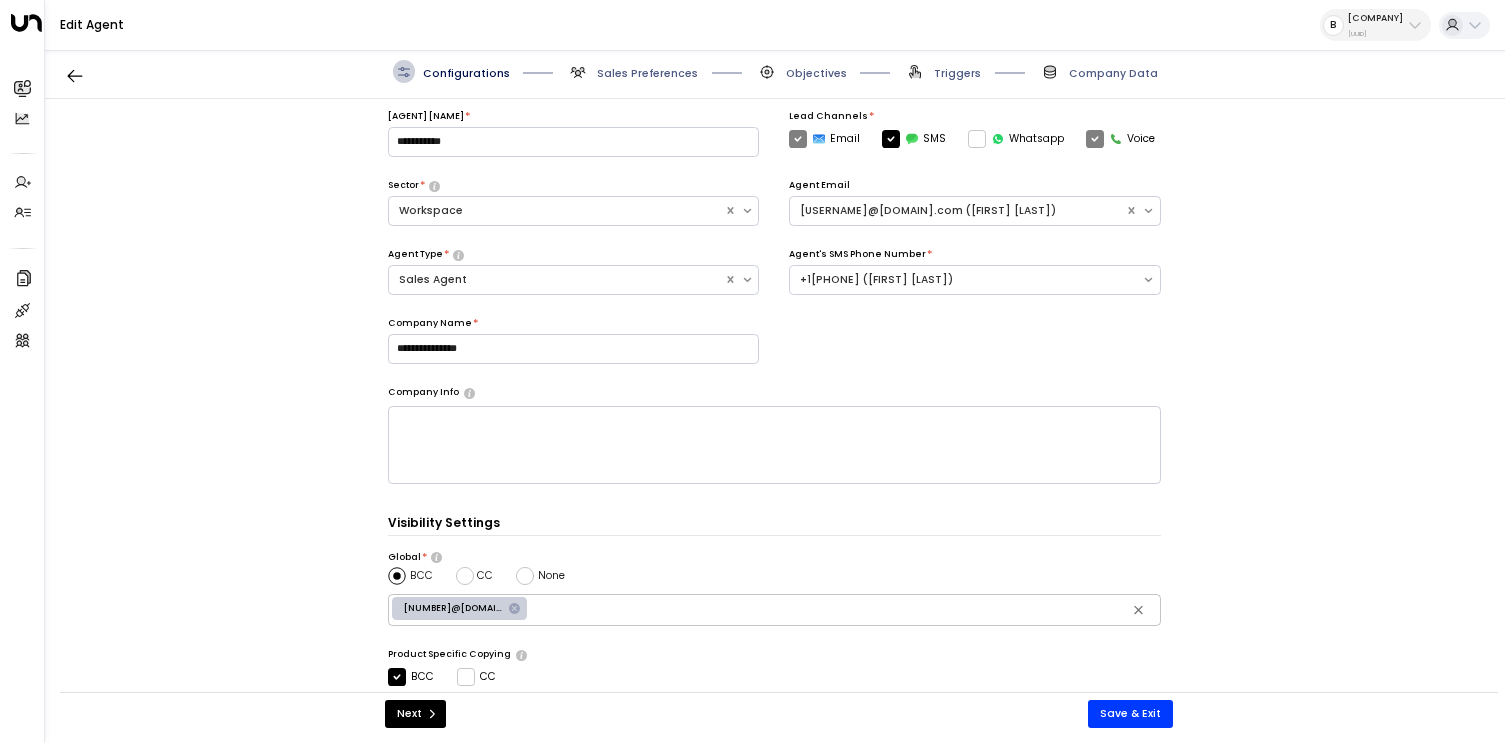 scroll, scrollTop: 214, scrollLeft: 0, axis: vertical 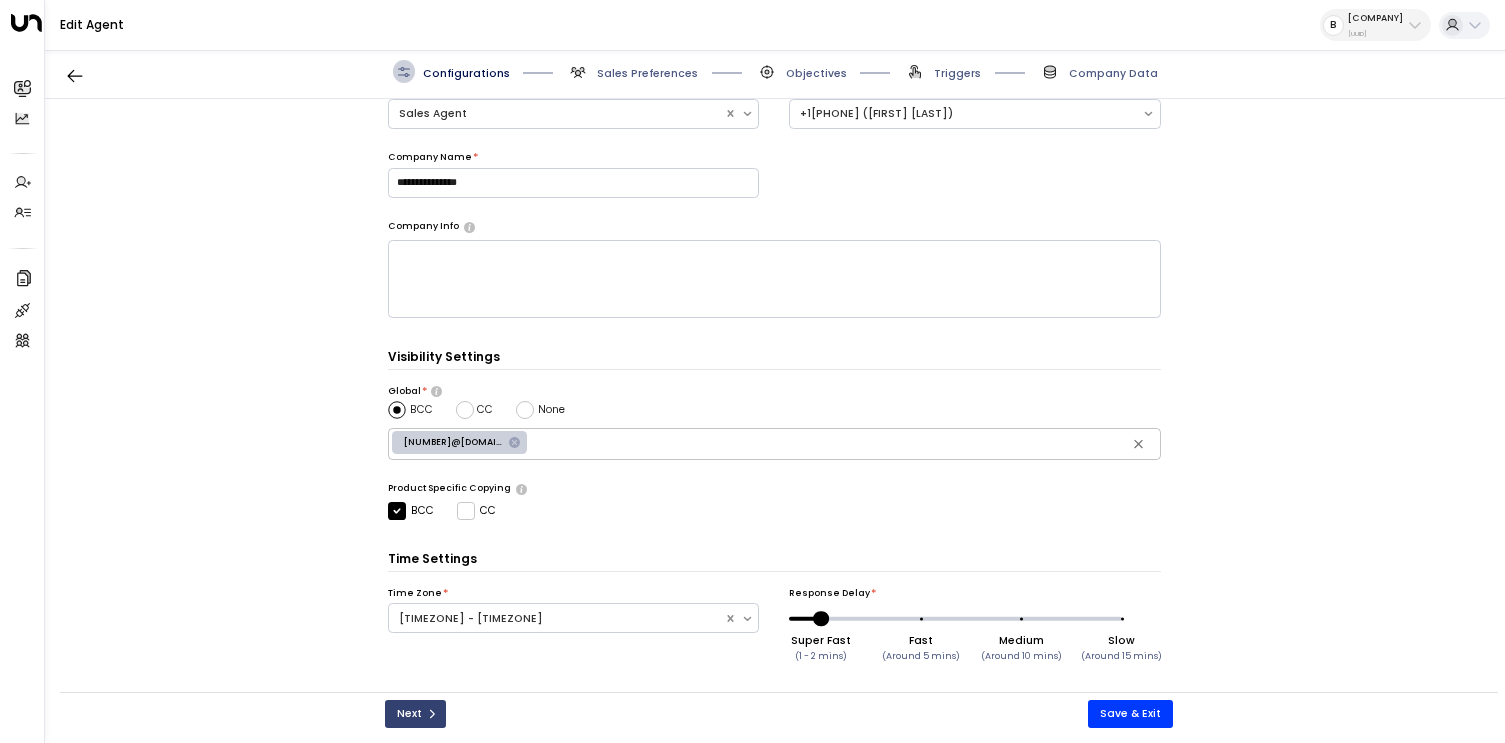 click at bounding box center (432, 714) 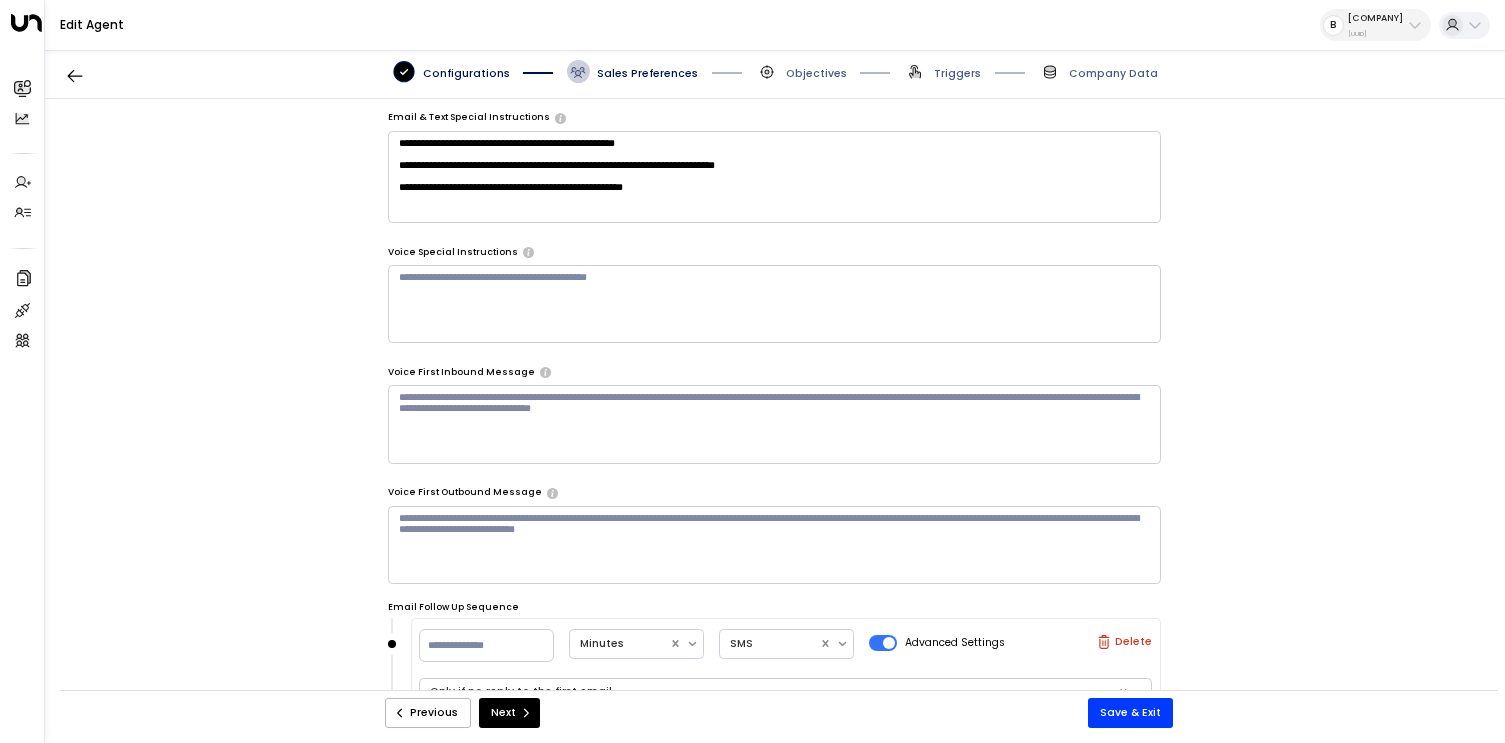 scroll, scrollTop: 599, scrollLeft: 0, axis: vertical 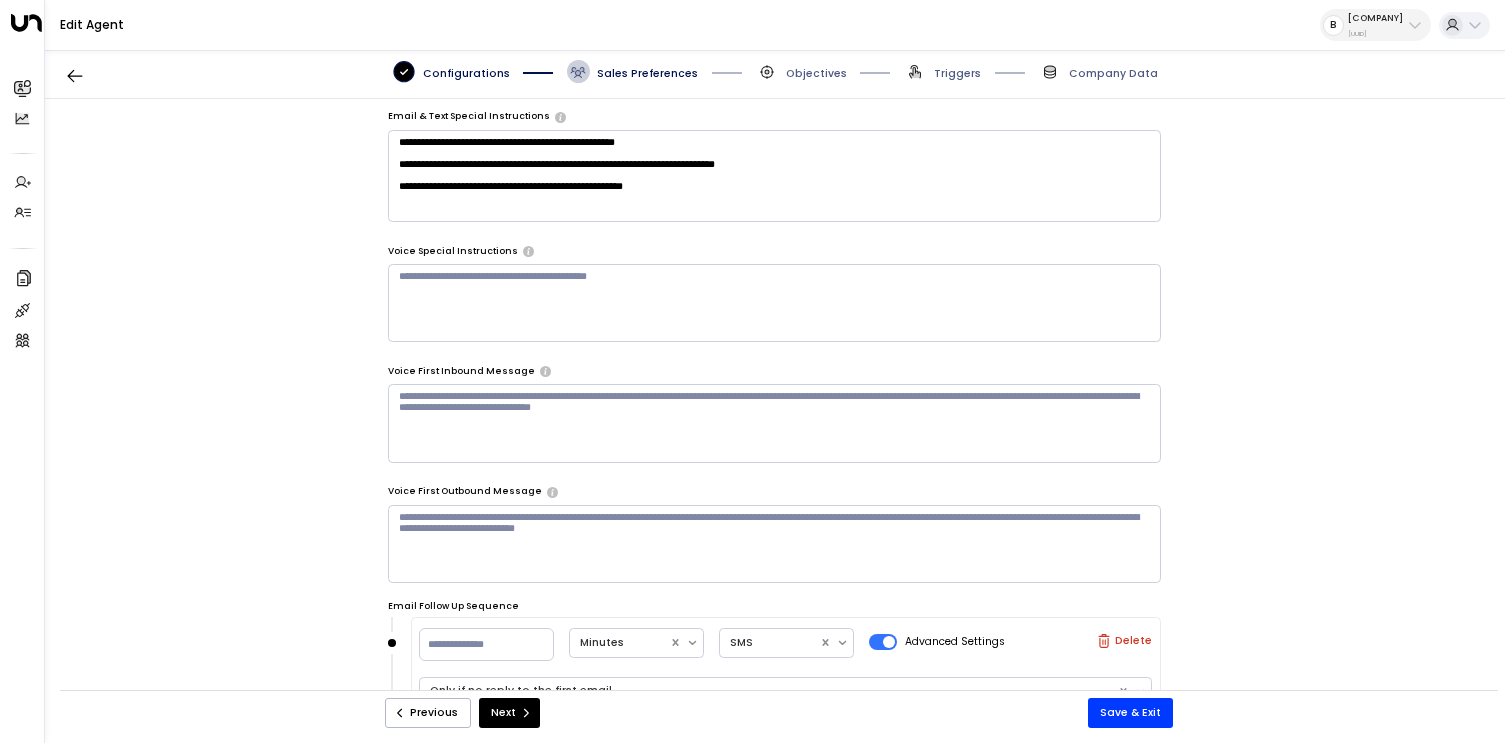 click at bounding box center [775, 423] 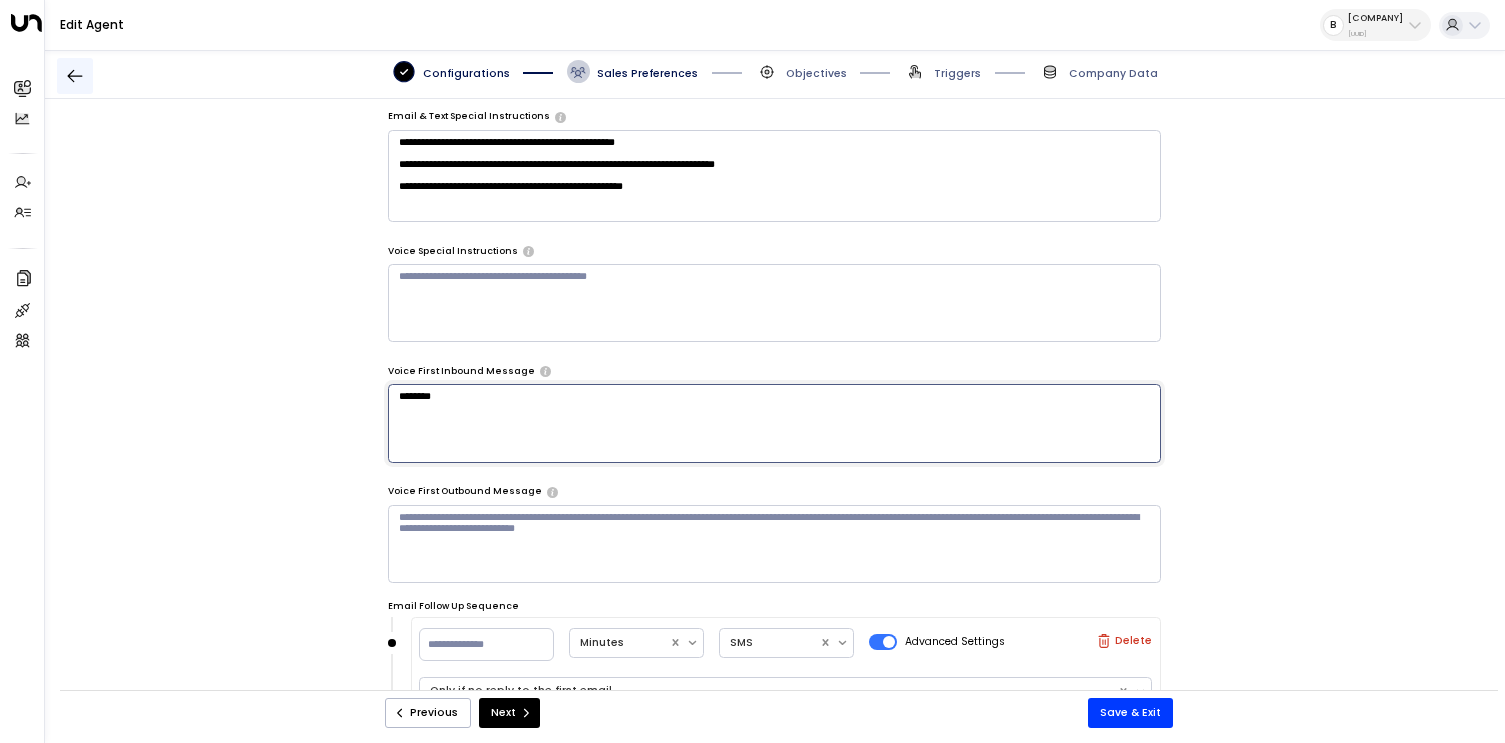 type on "********" 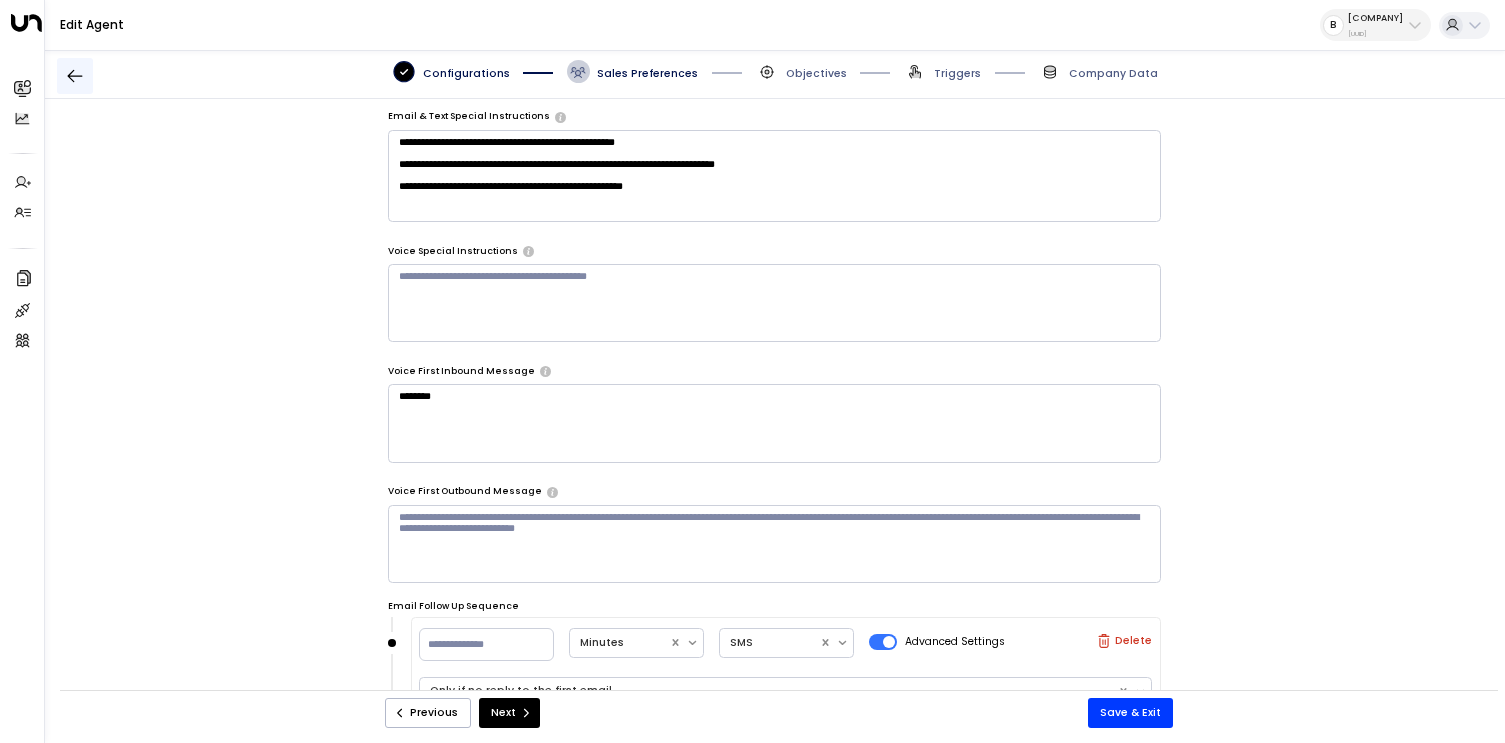 click at bounding box center (75, 76) 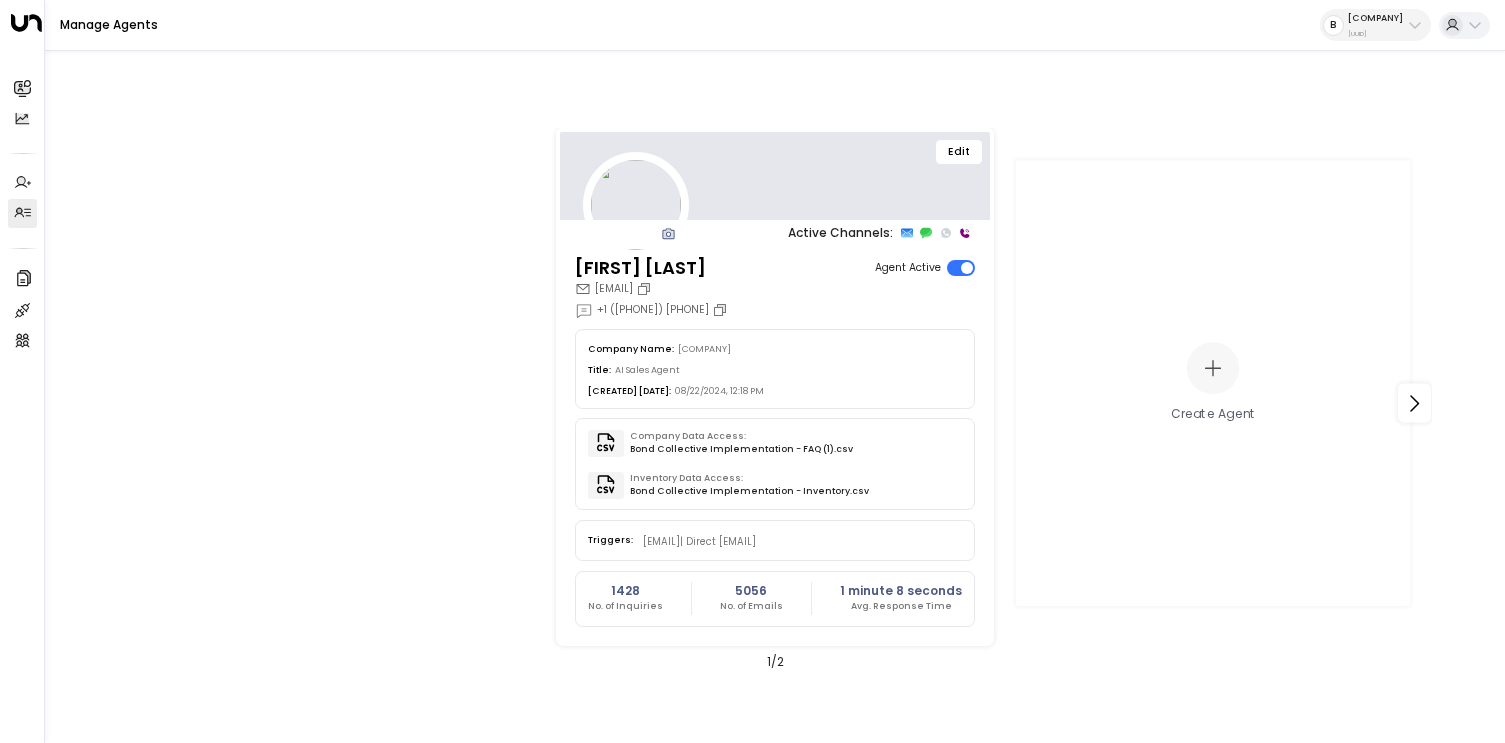 click on "Edit" at bounding box center [959, 152] 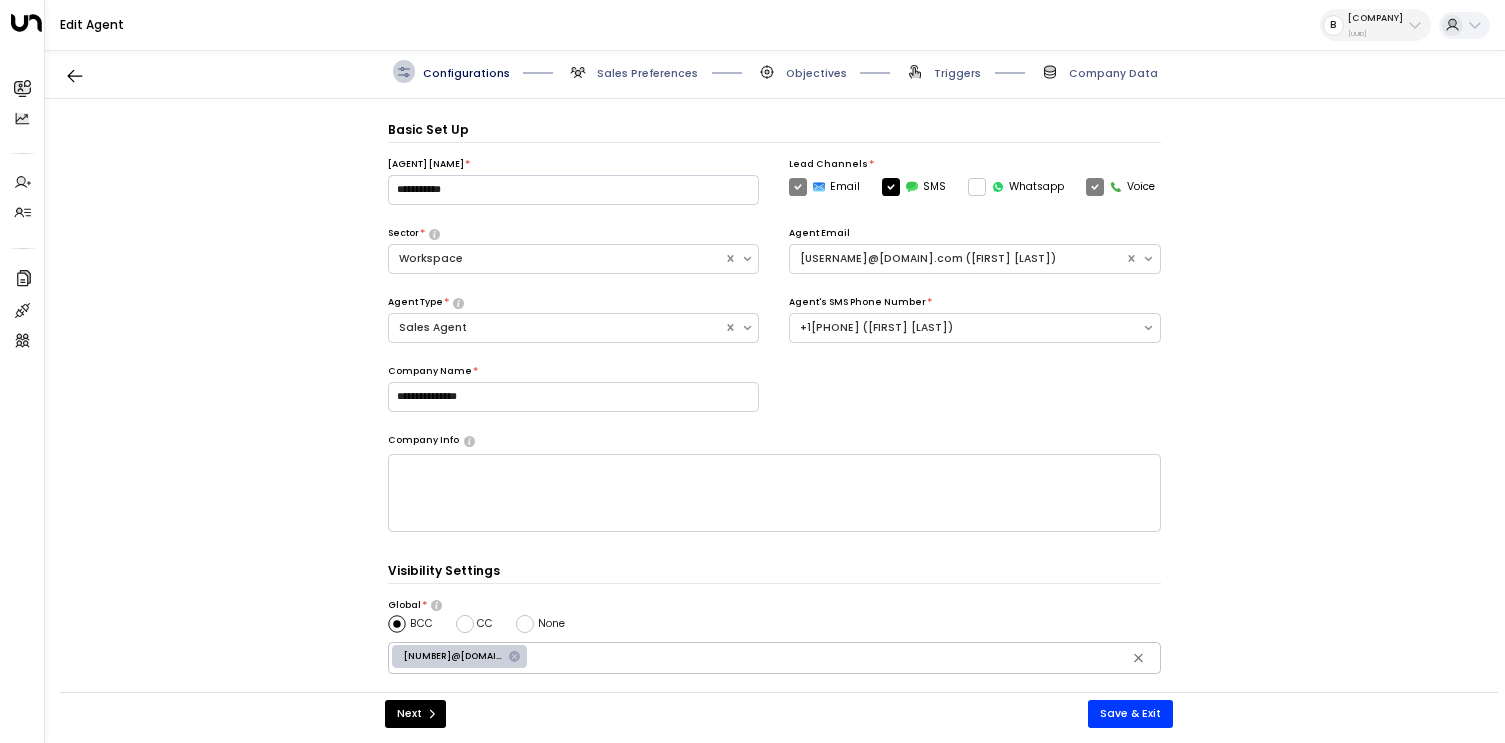 scroll, scrollTop: 22, scrollLeft: 0, axis: vertical 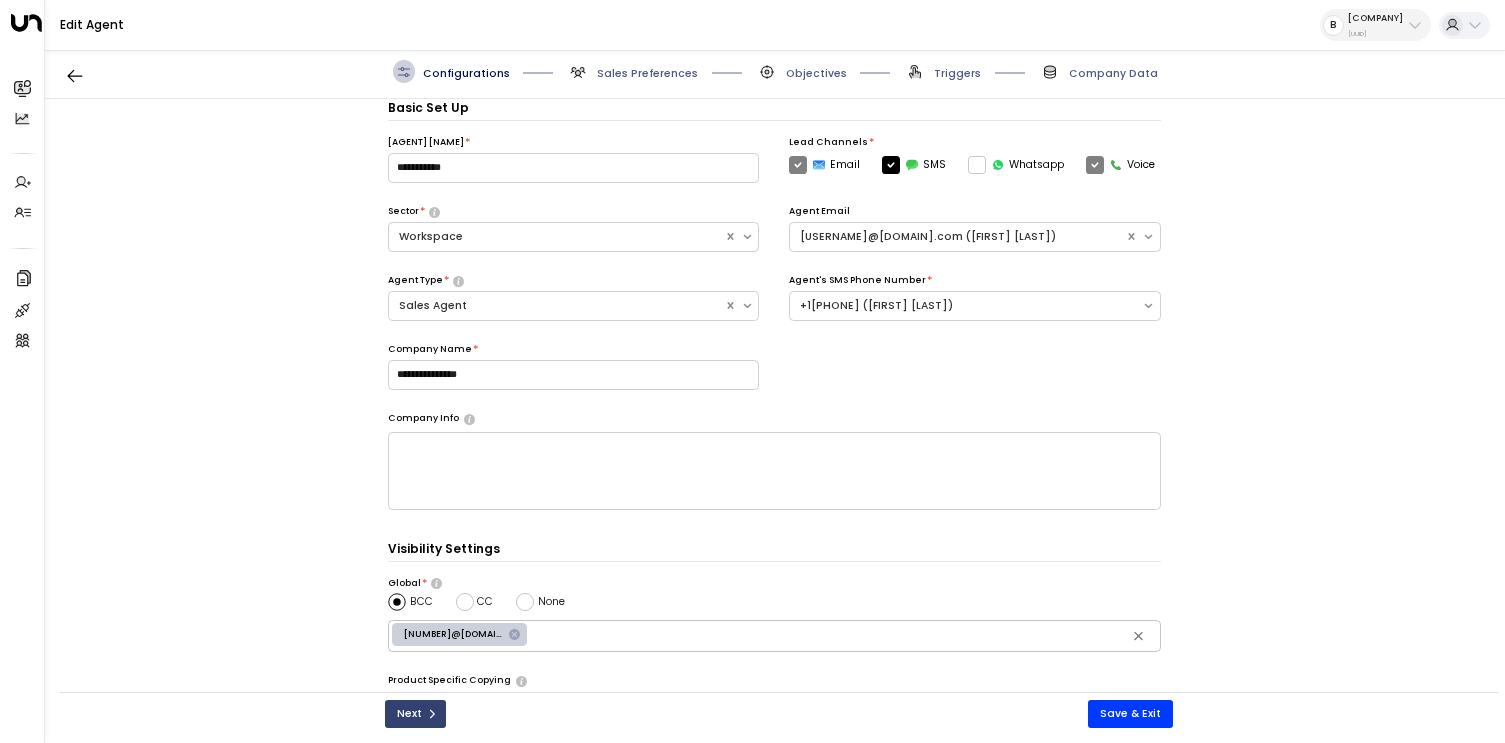 click at bounding box center [432, 714] 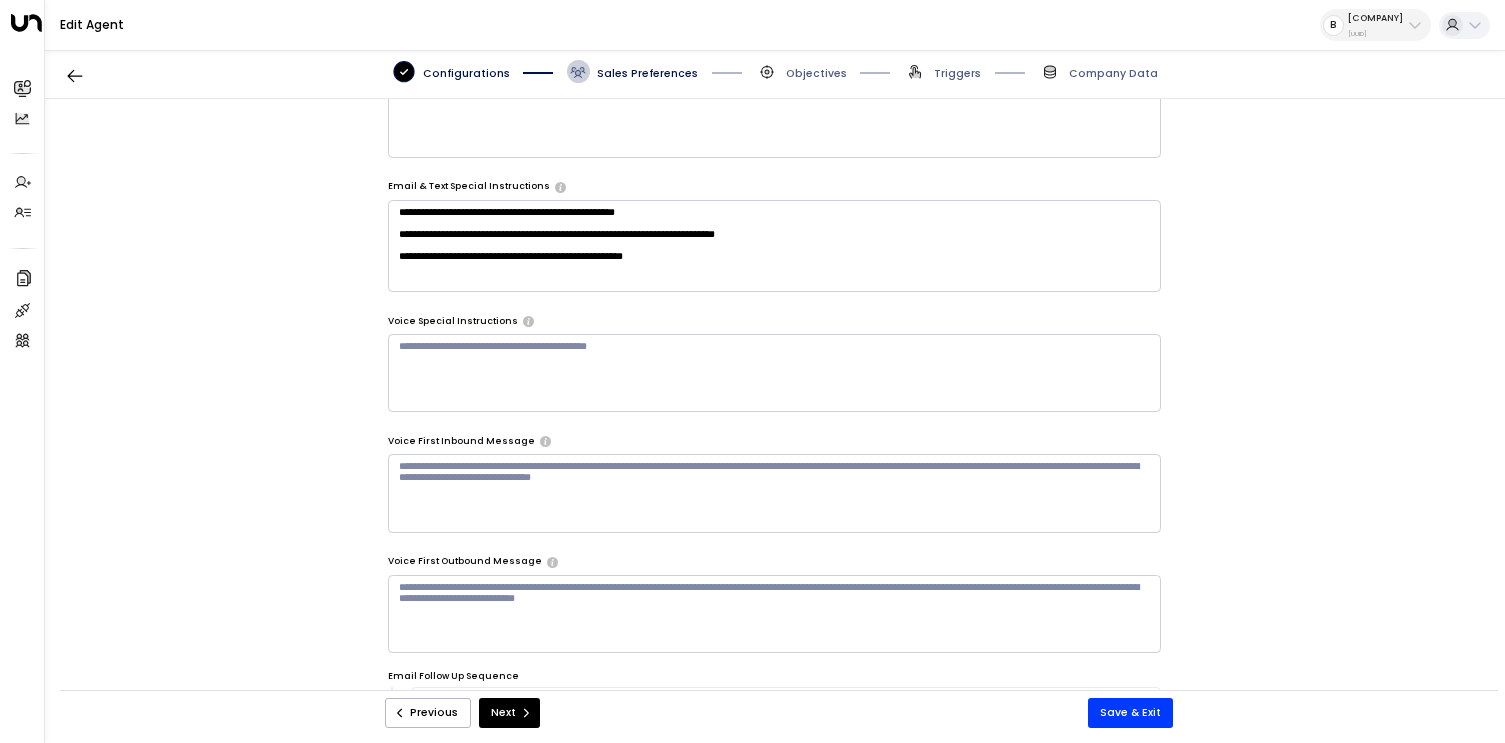 scroll, scrollTop: 523, scrollLeft: 0, axis: vertical 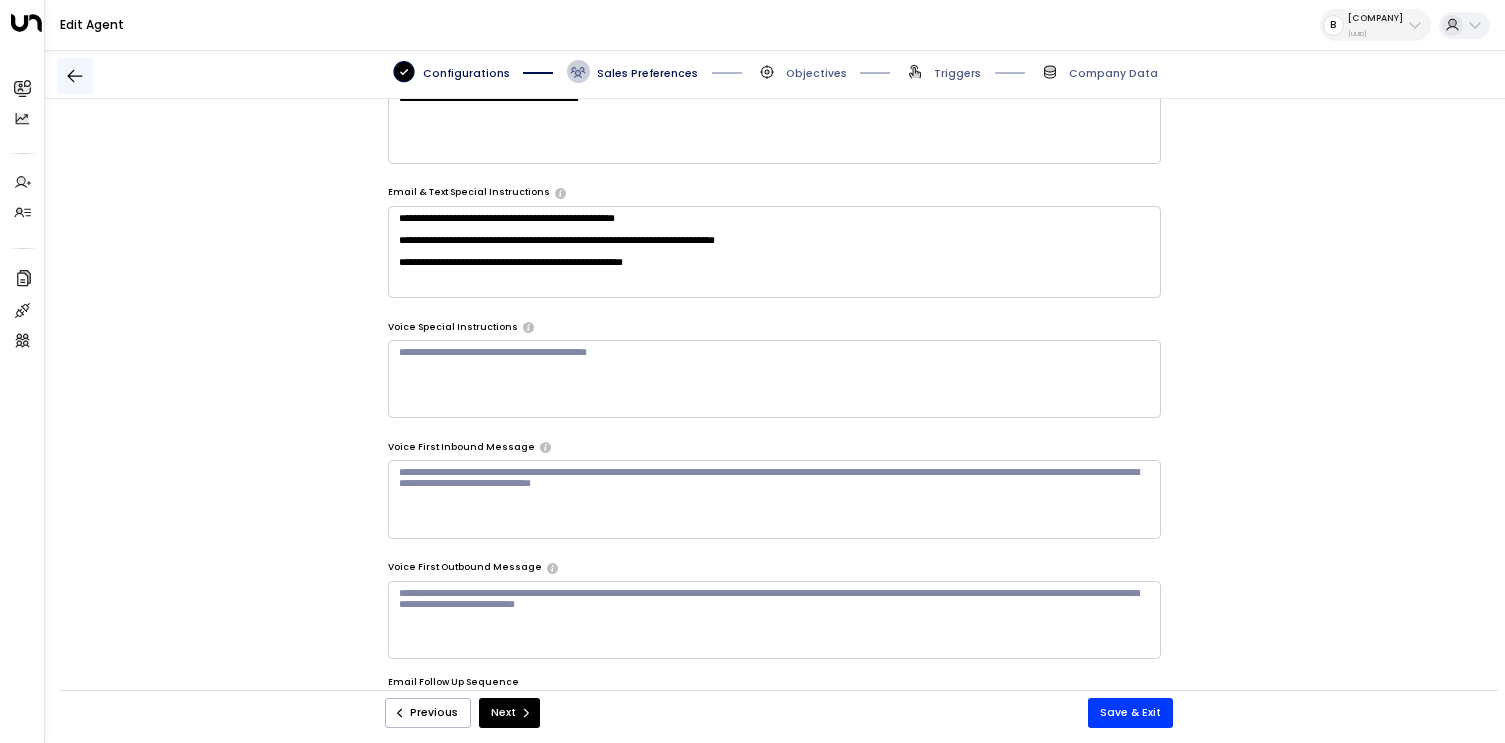click at bounding box center (75, 76) 